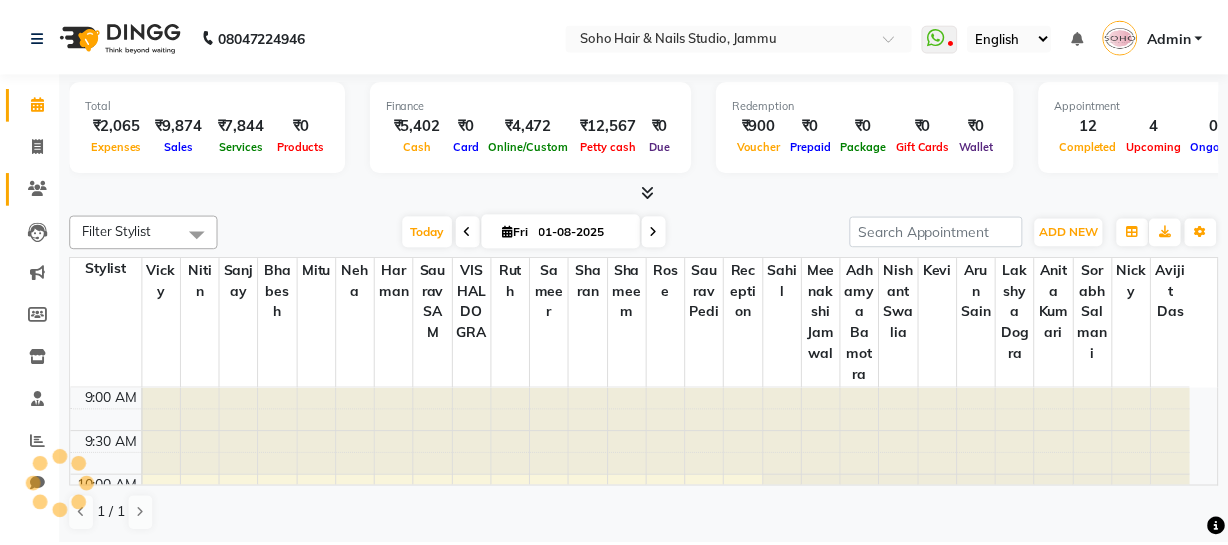 scroll, scrollTop: 0, scrollLeft: 0, axis: both 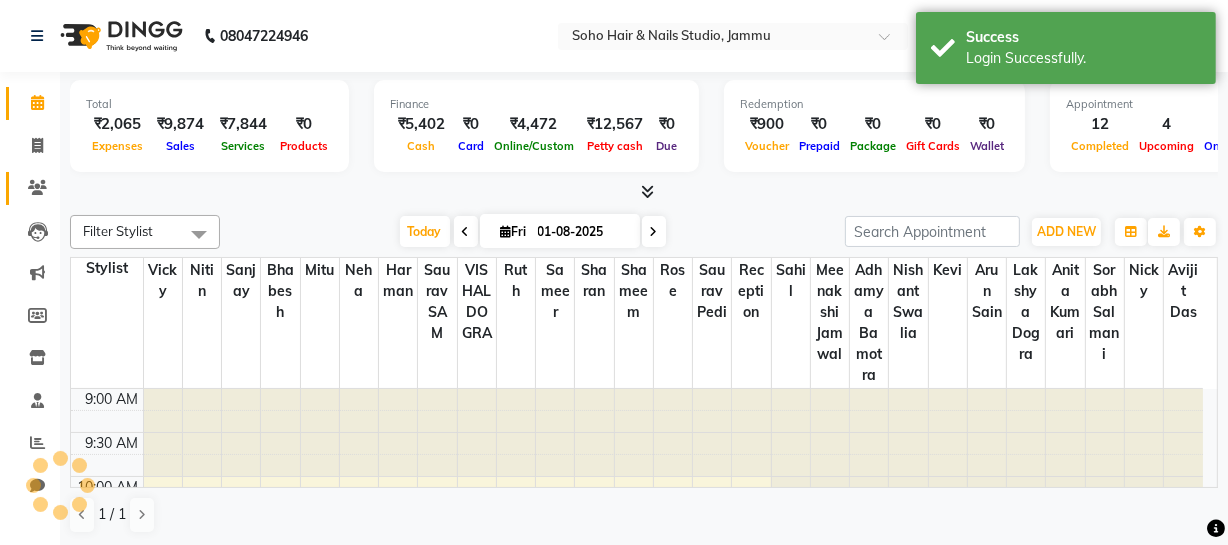 click 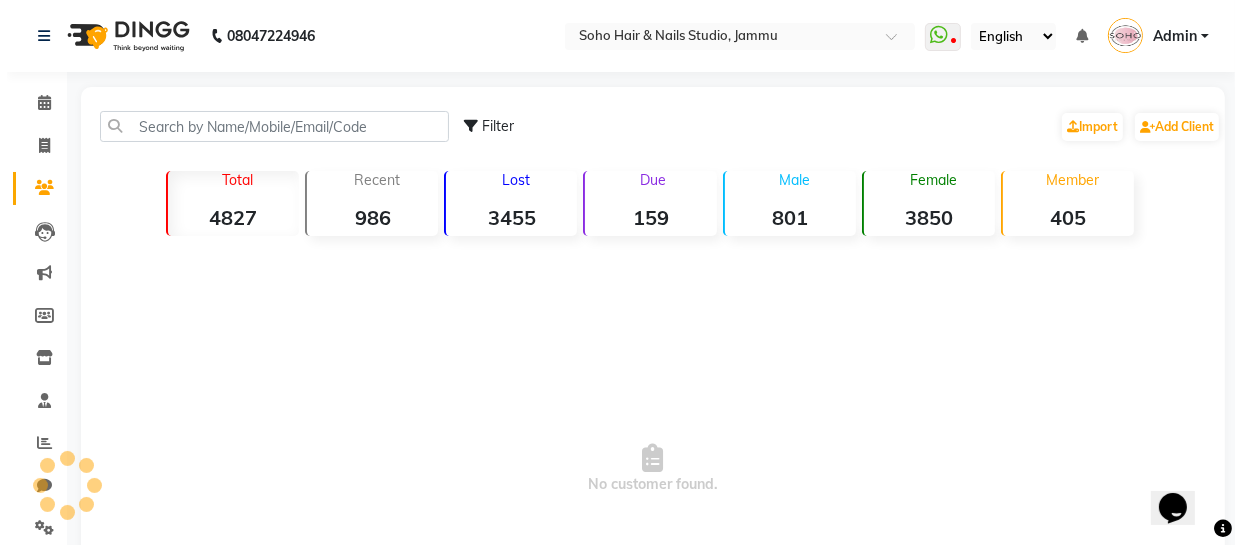 scroll, scrollTop: 0, scrollLeft: 0, axis: both 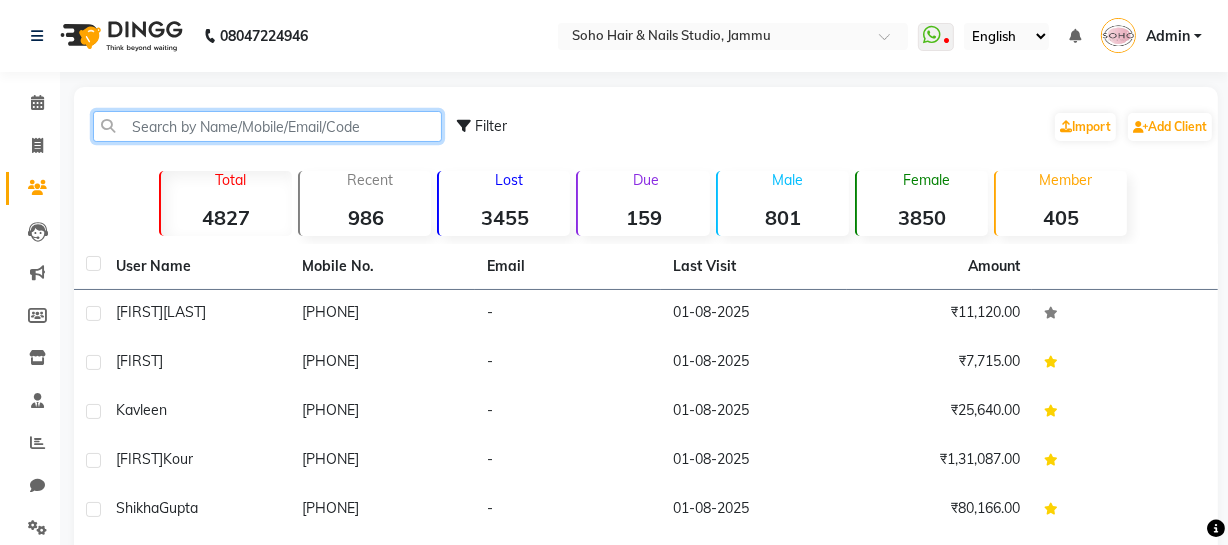 click 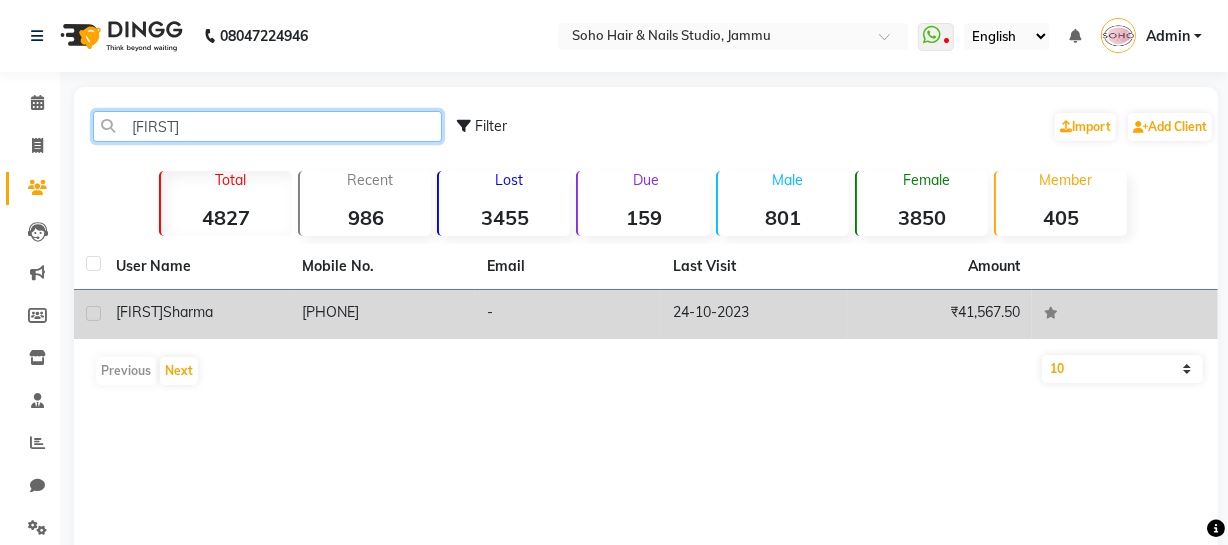 type on "[FIRST]" 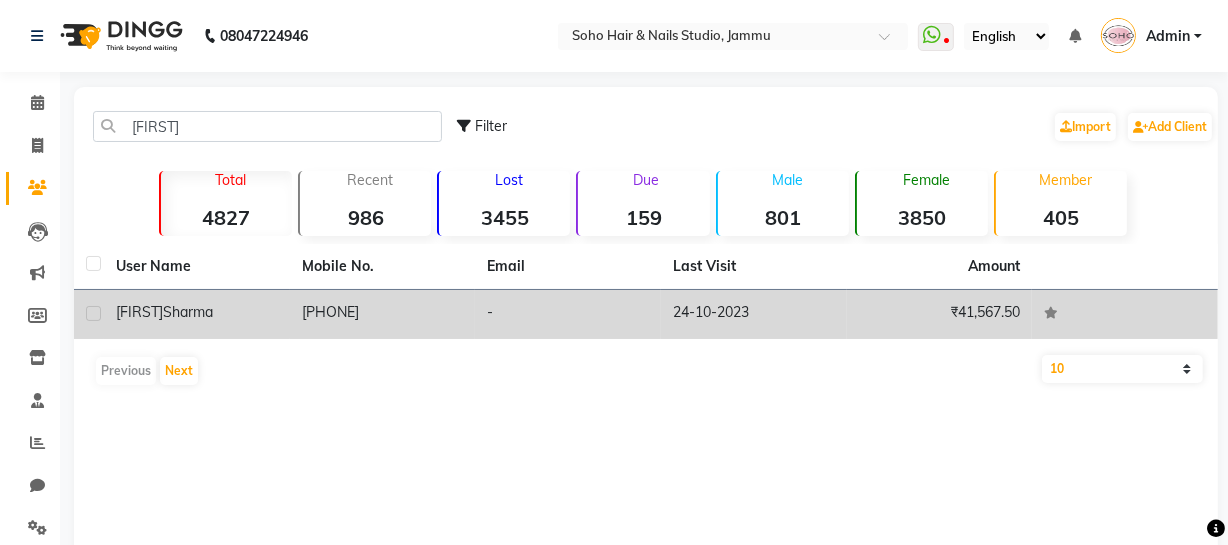 click on "[PHONE]" 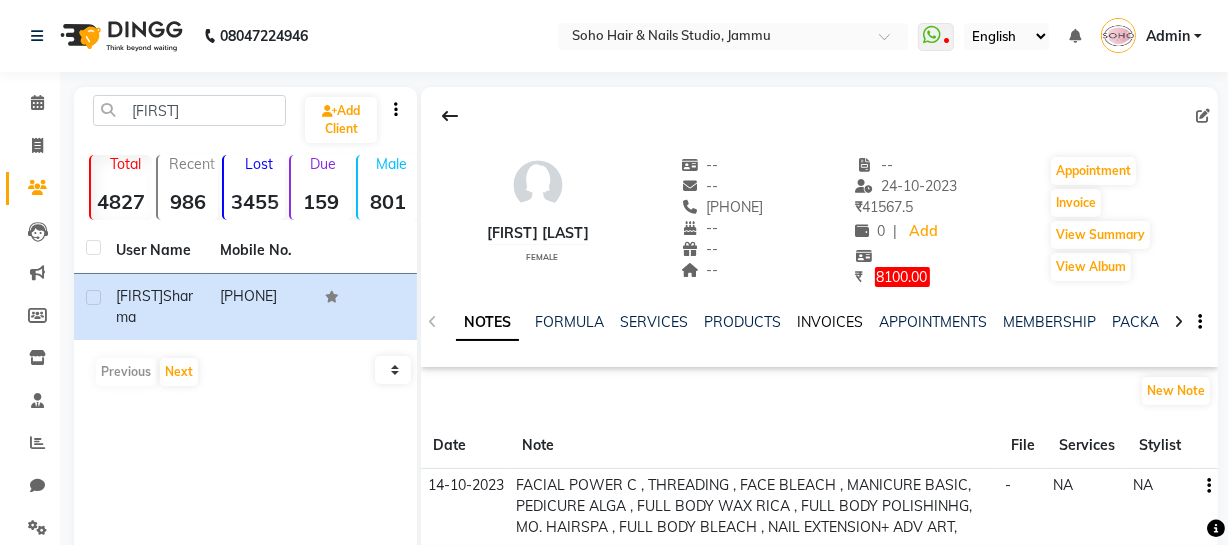 click on "INVOICES" 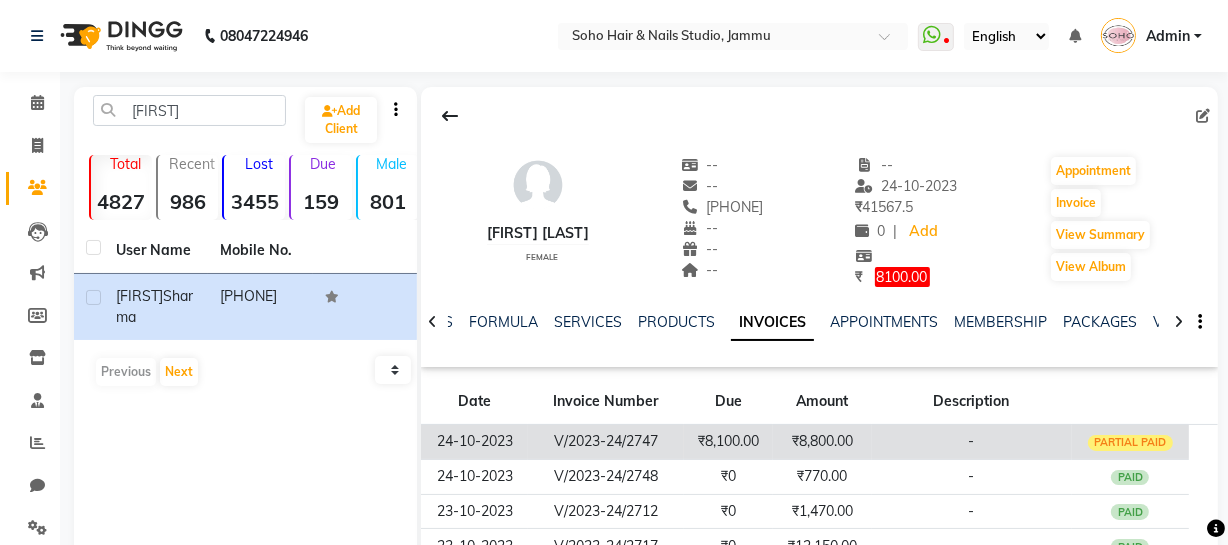 click on "₹8,100.00" 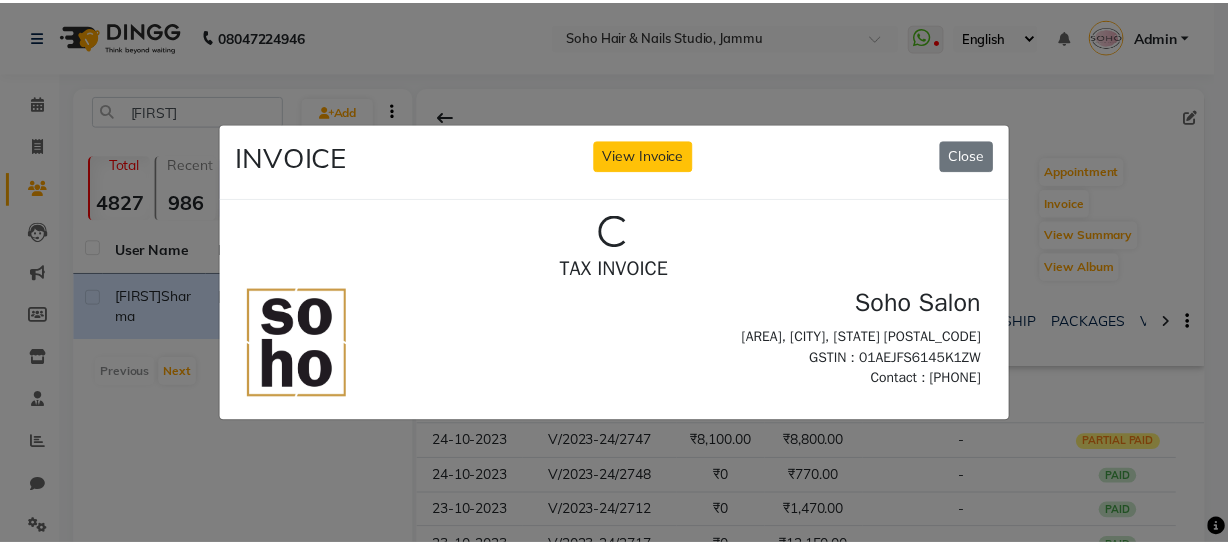 scroll, scrollTop: 0, scrollLeft: 0, axis: both 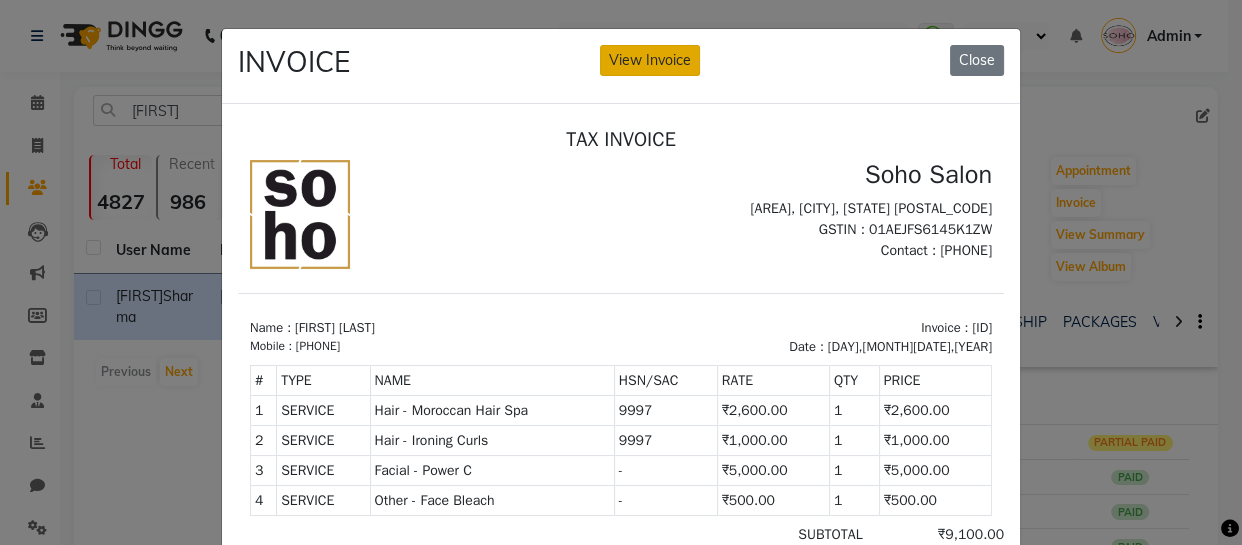 click on "View Invoice" 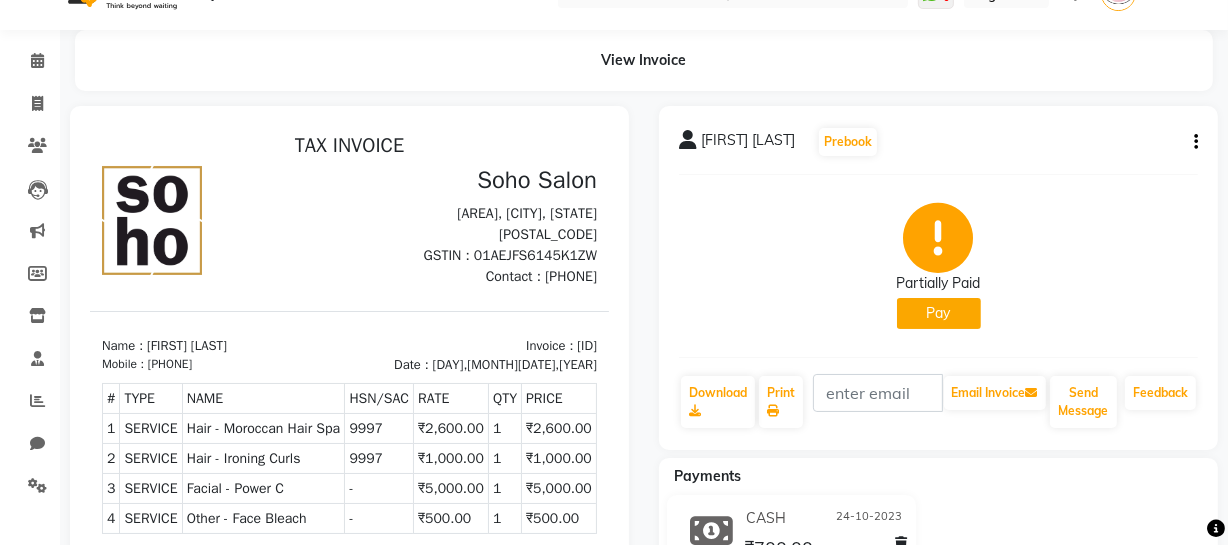 scroll, scrollTop: 0, scrollLeft: 0, axis: both 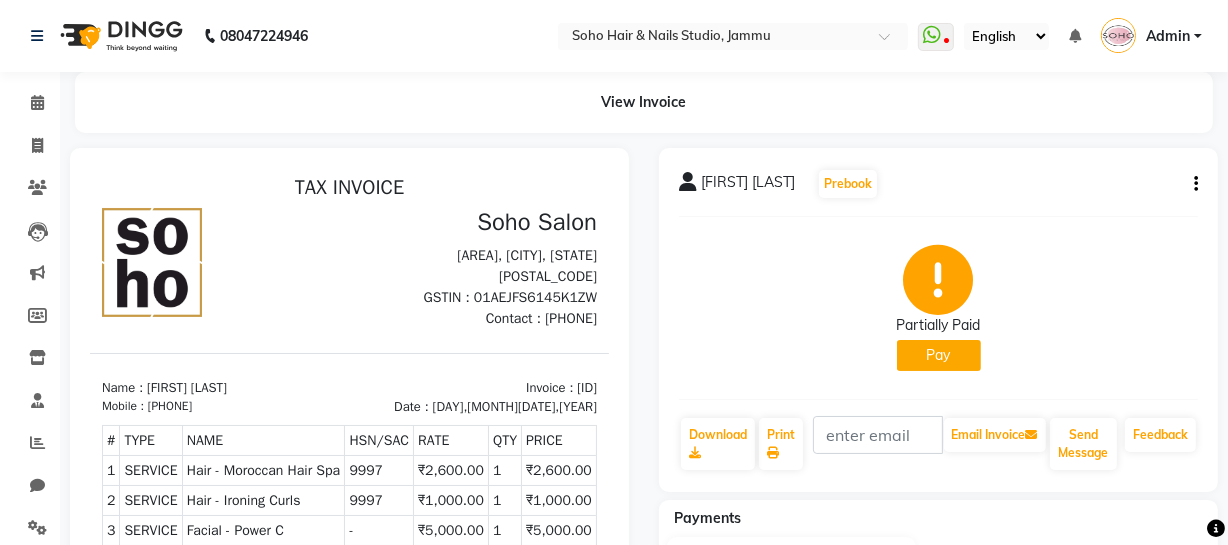 click 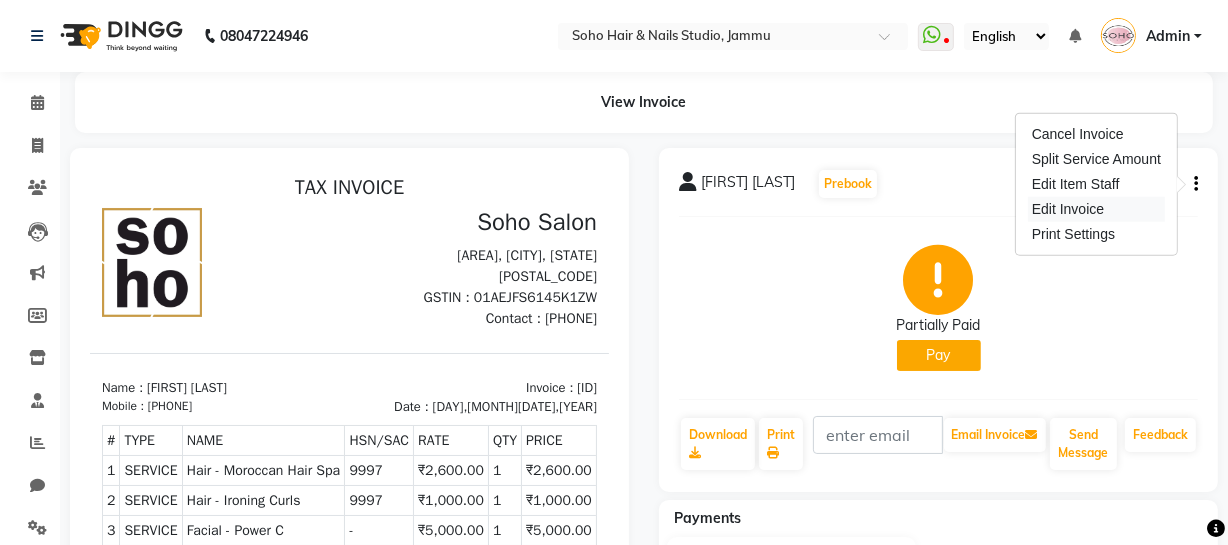 click on "Edit Invoice" at bounding box center (1096, 209) 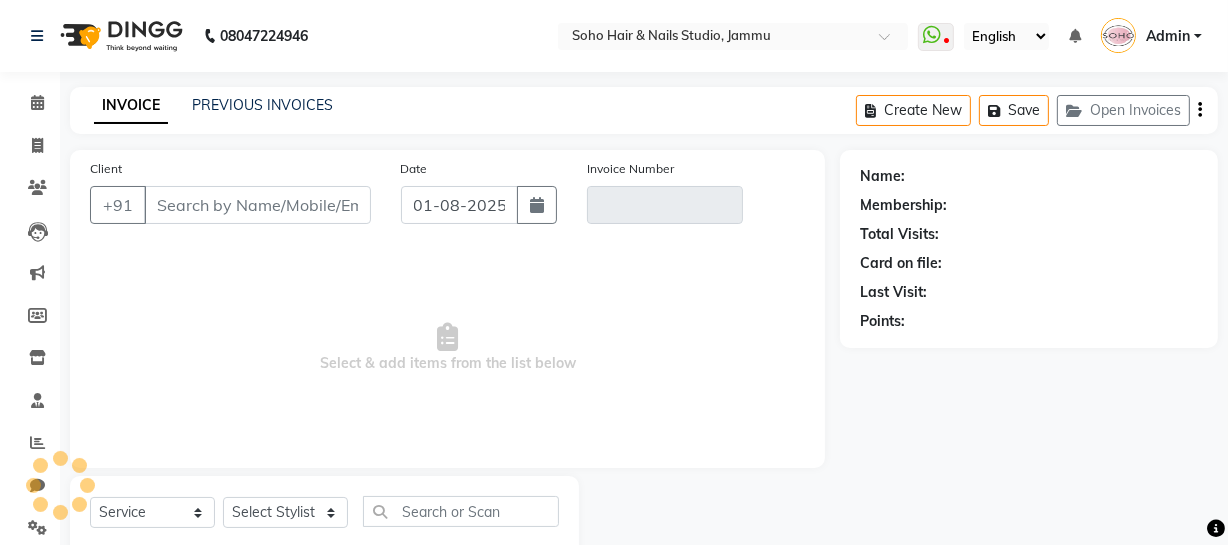 scroll, scrollTop: 57, scrollLeft: 0, axis: vertical 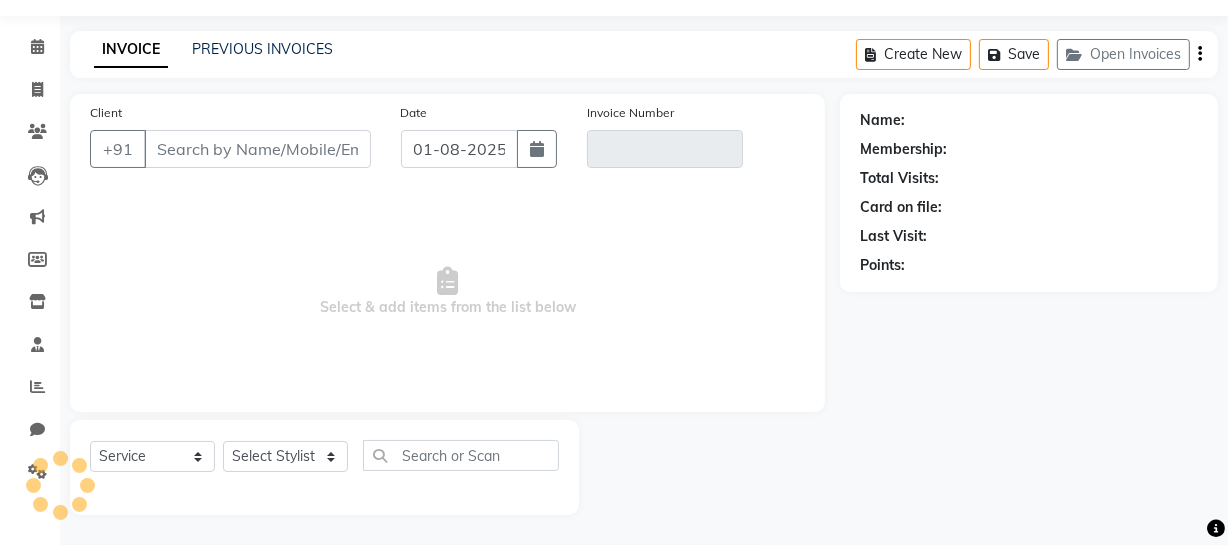 select on "membership" 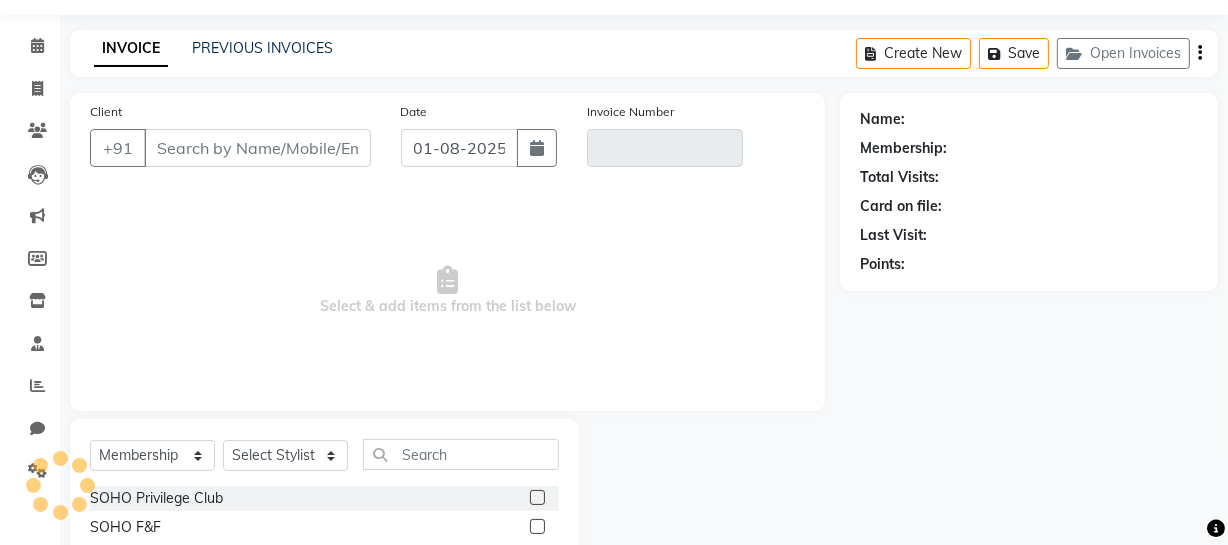 type on "[PHONE]" 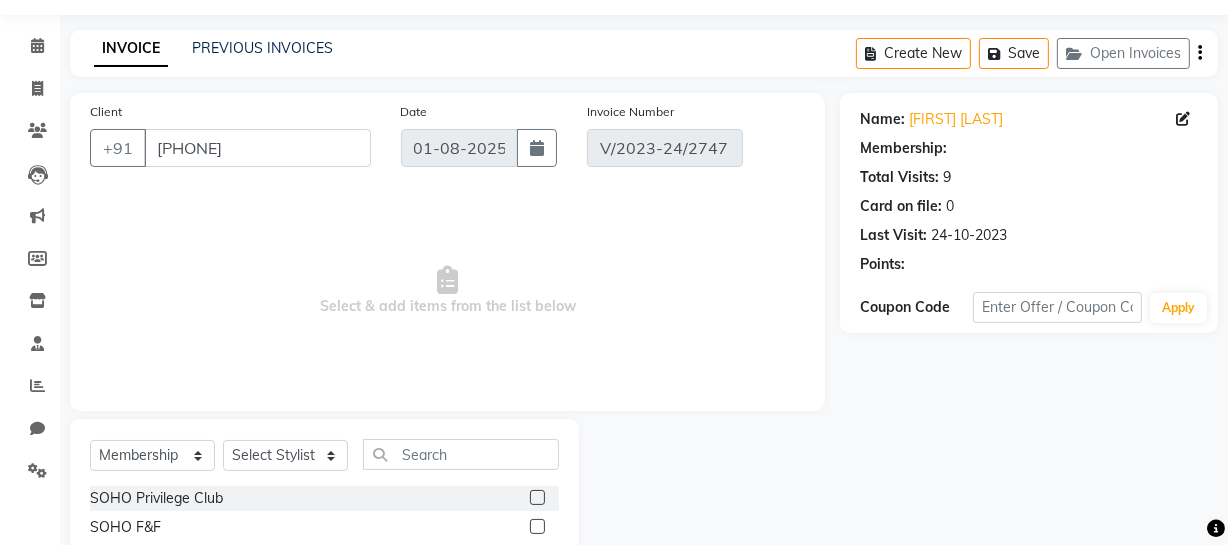 type on "24-10-2023" 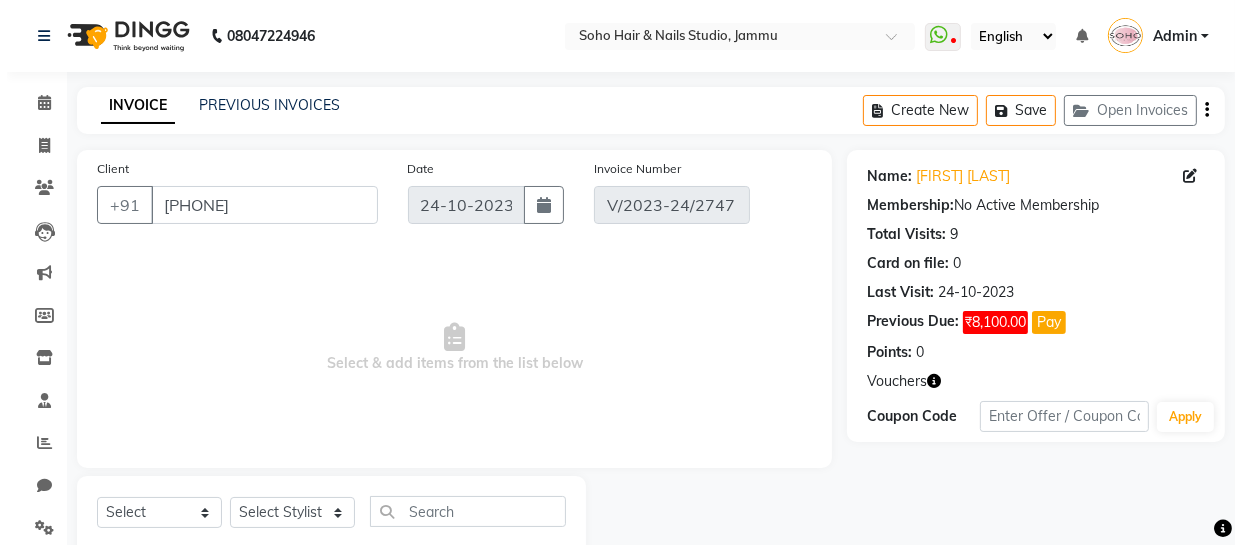 scroll, scrollTop: 57, scrollLeft: 0, axis: vertical 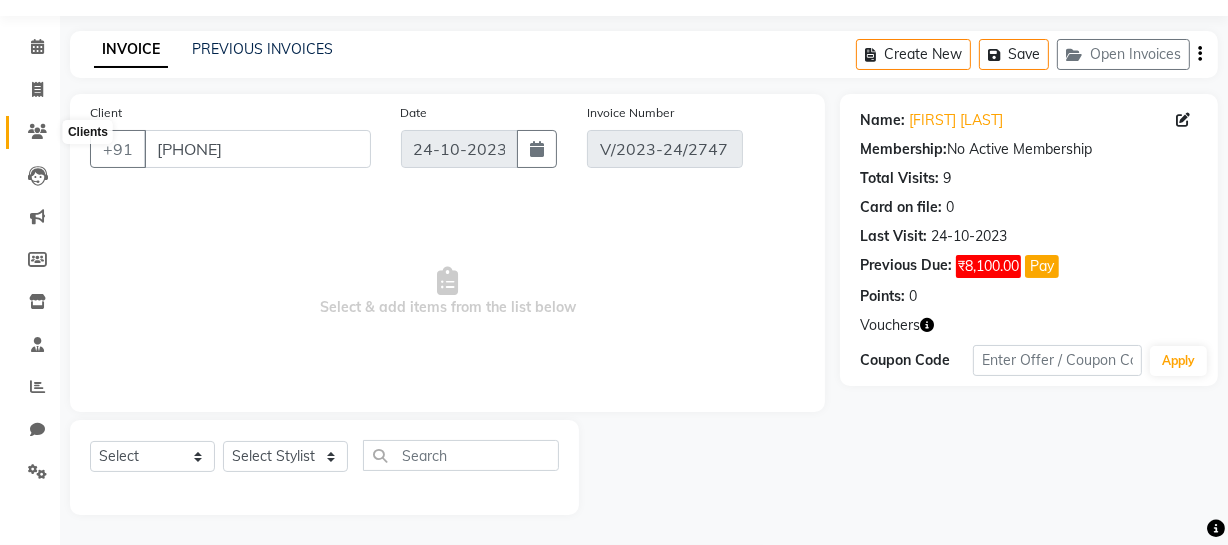 click 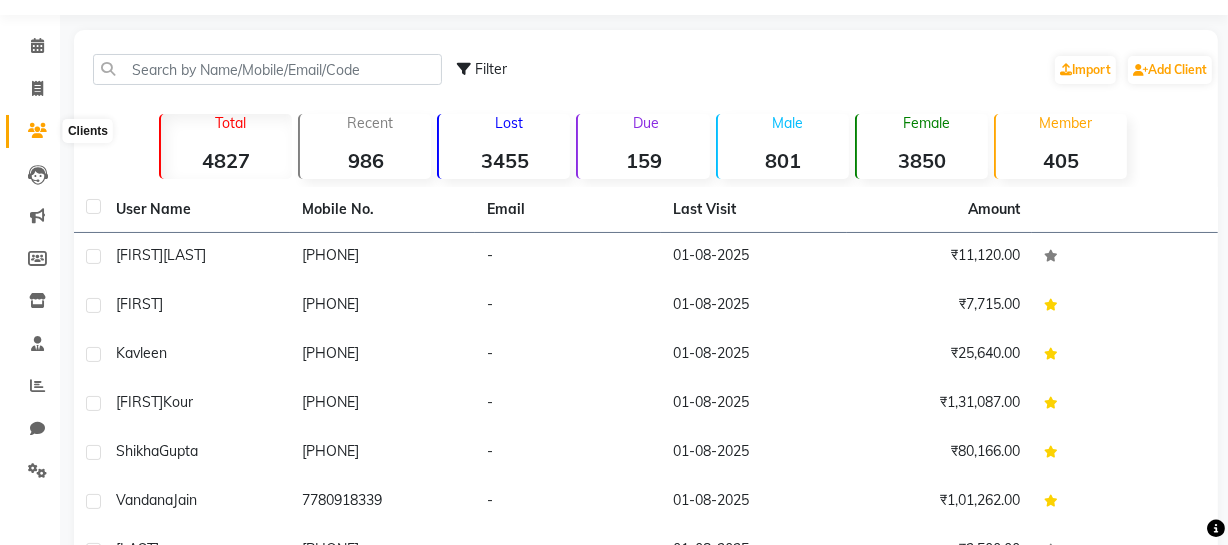 click 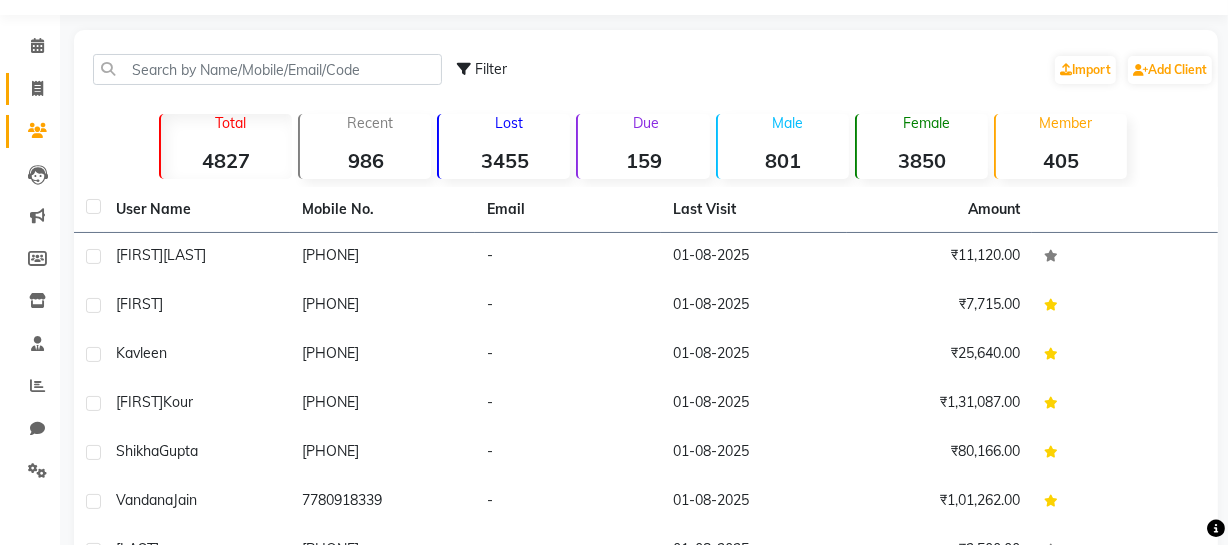 click on "Invoice" 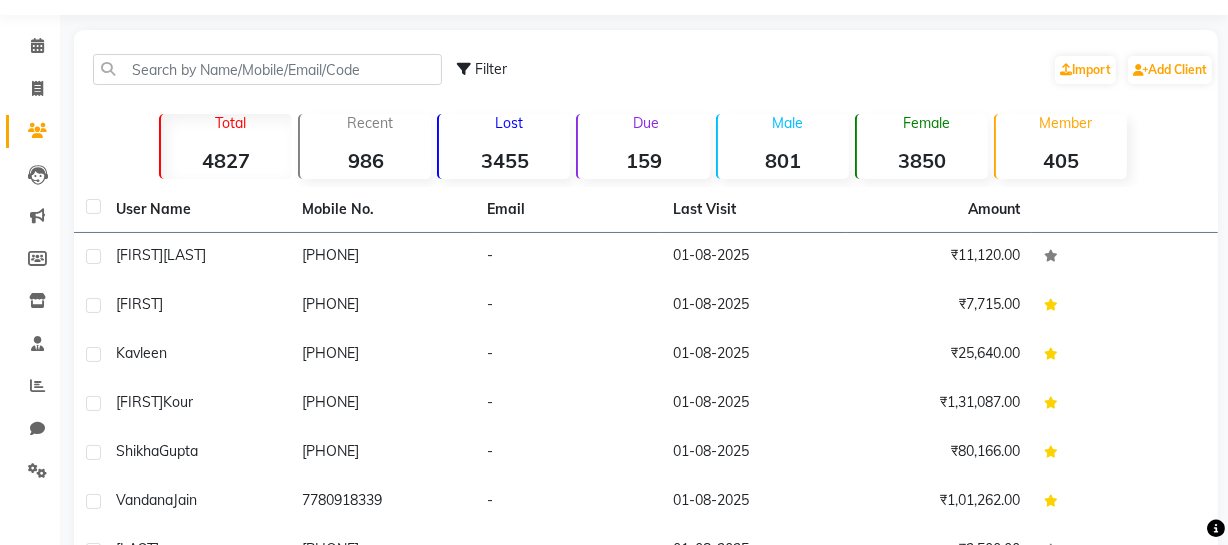 select on "service" 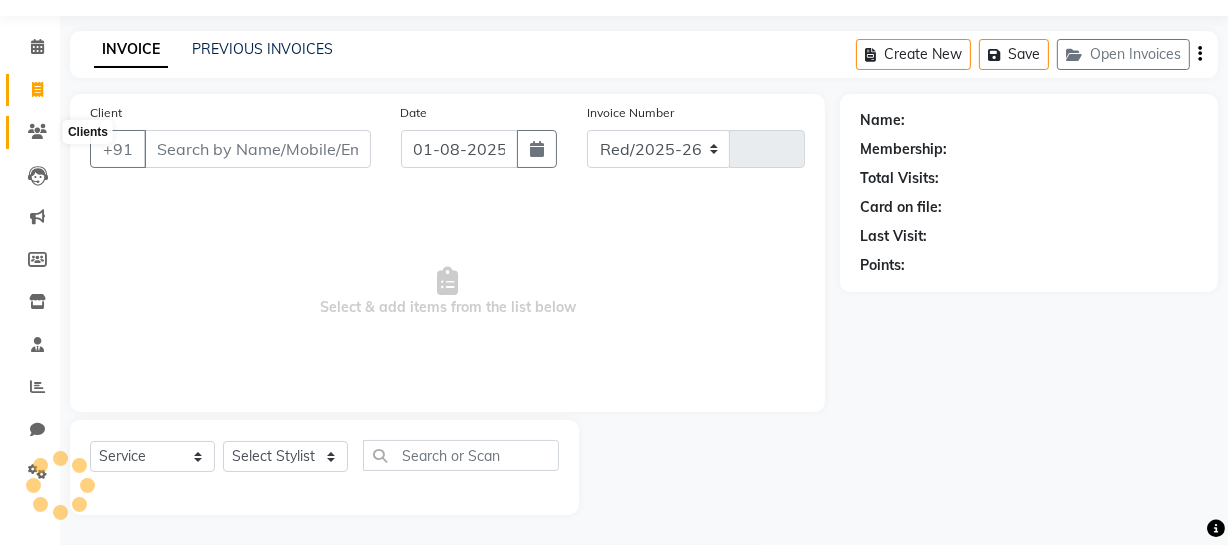 select on "735" 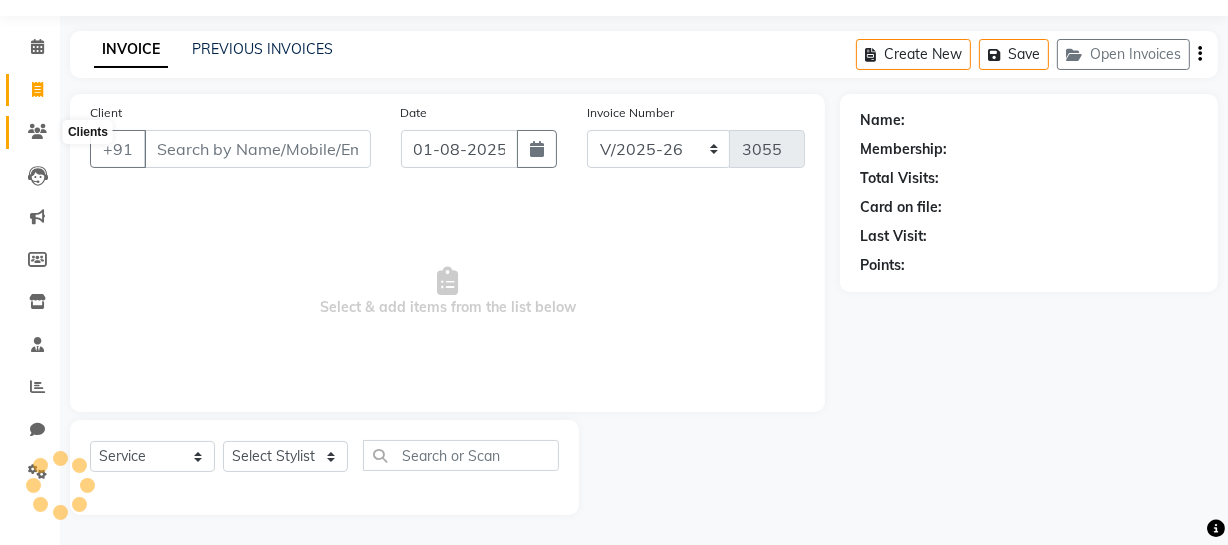 click 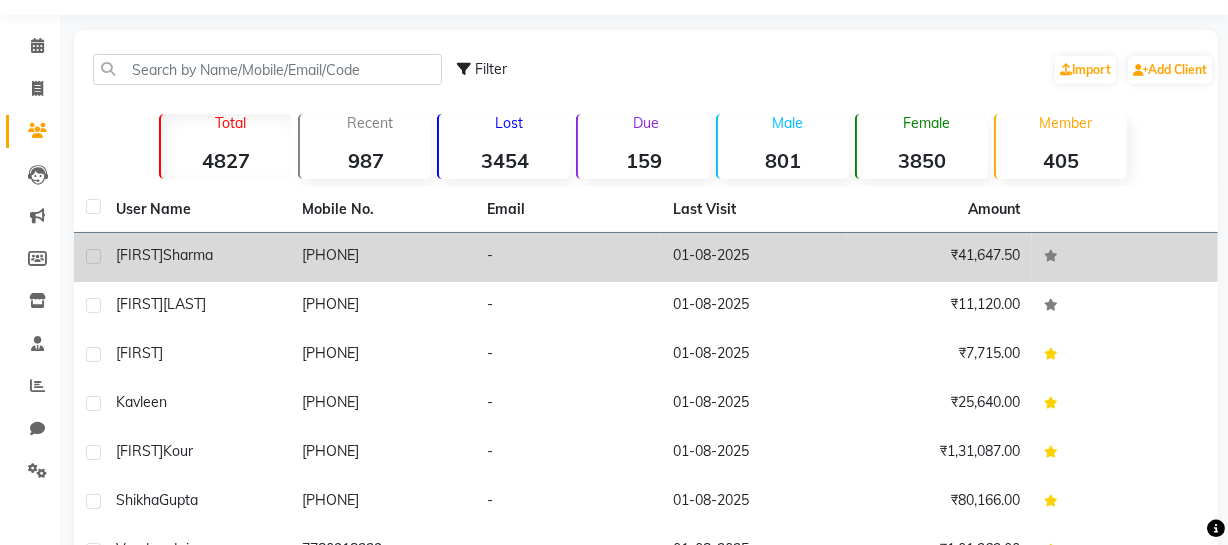 click on "[PHONE]" 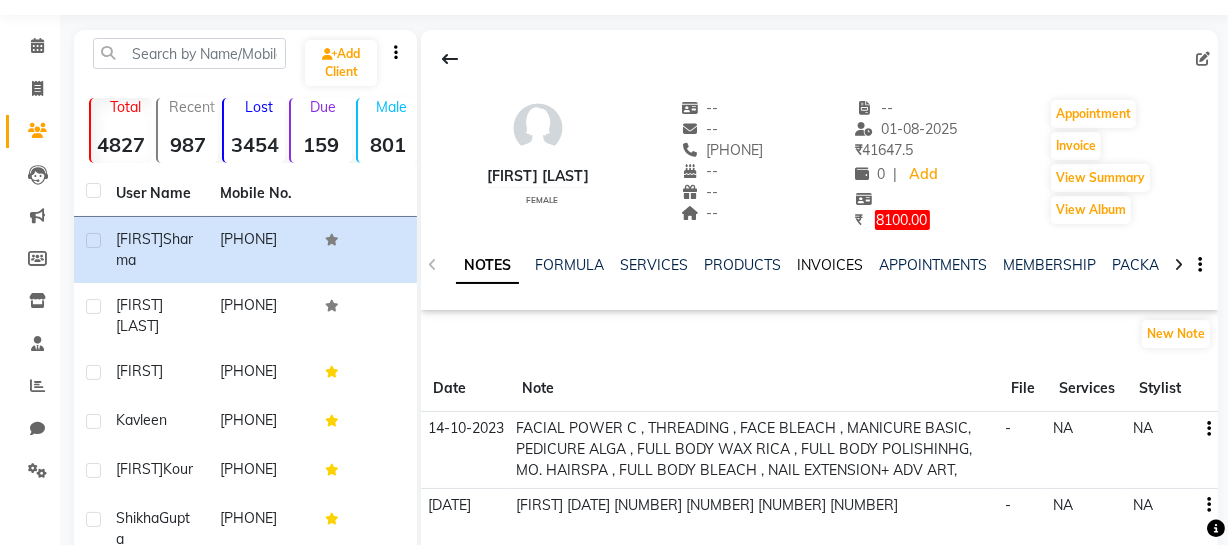 click on "INVOICES" 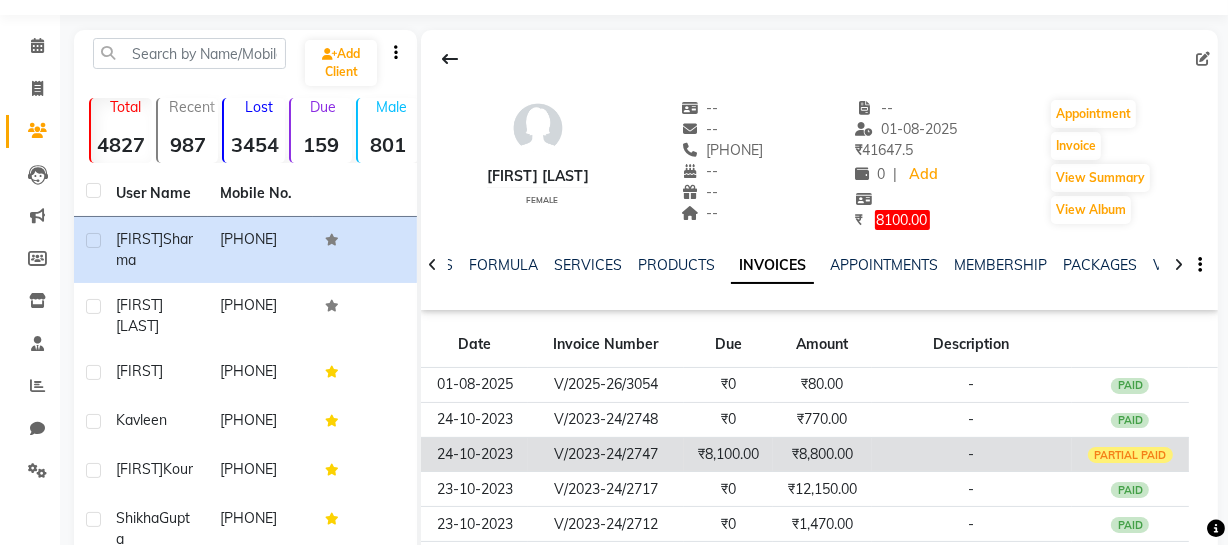 click on "-" 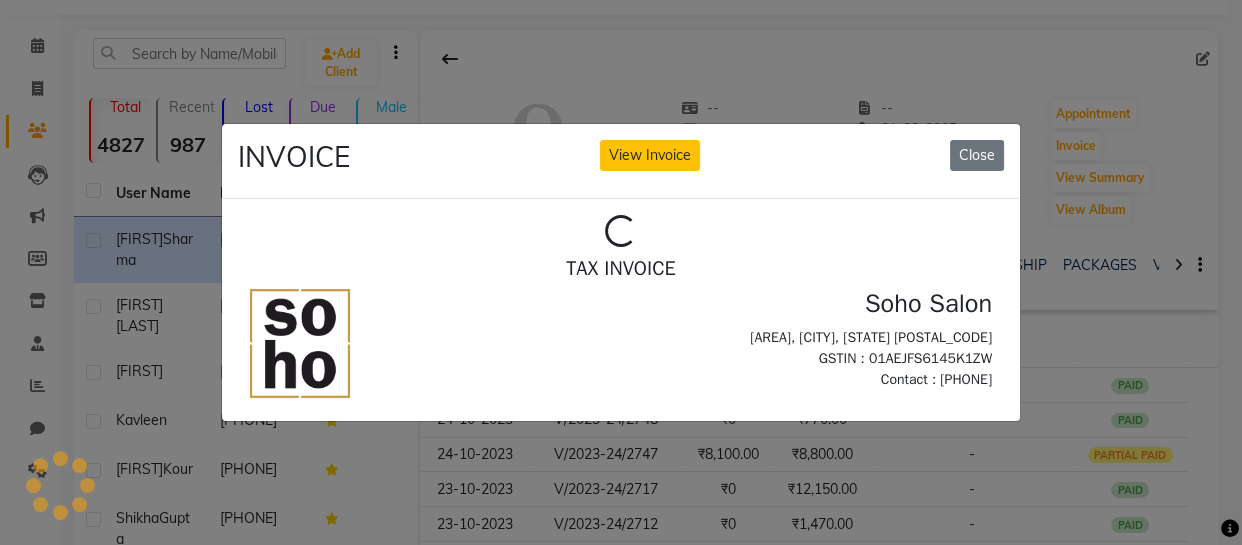 scroll, scrollTop: 0, scrollLeft: 0, axis: both 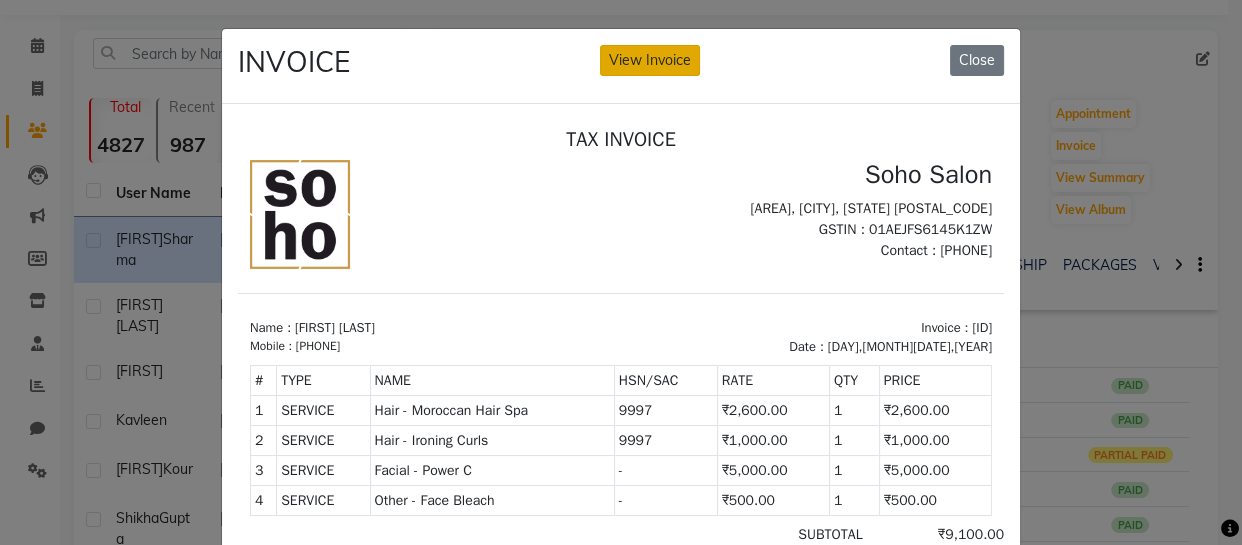 click on "View Invoice" 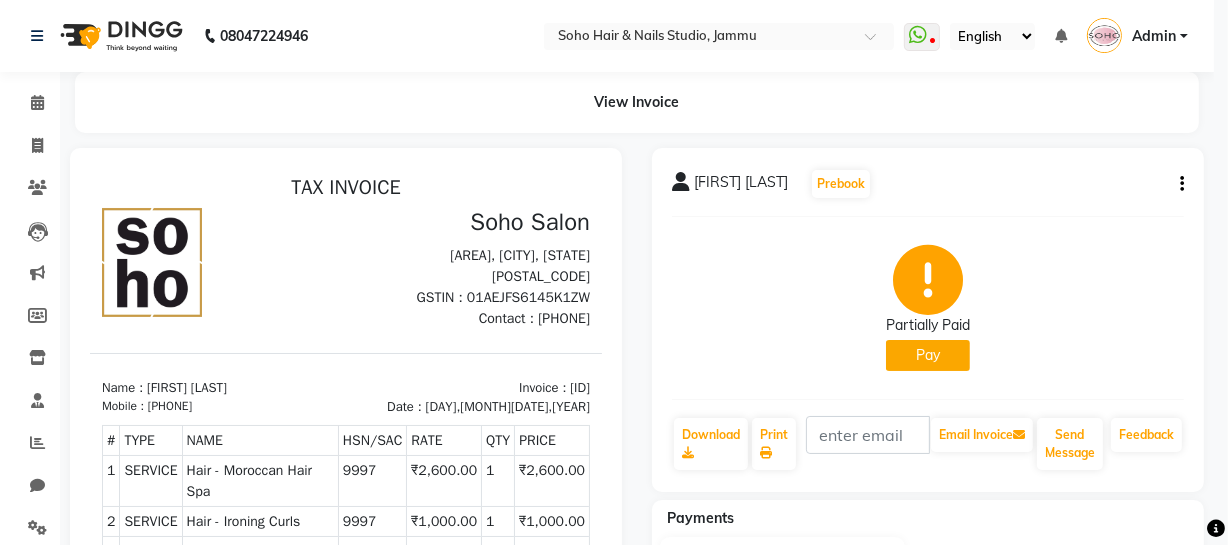 scroll, scrollTop: 0, scrollLeft: 0, axis: both 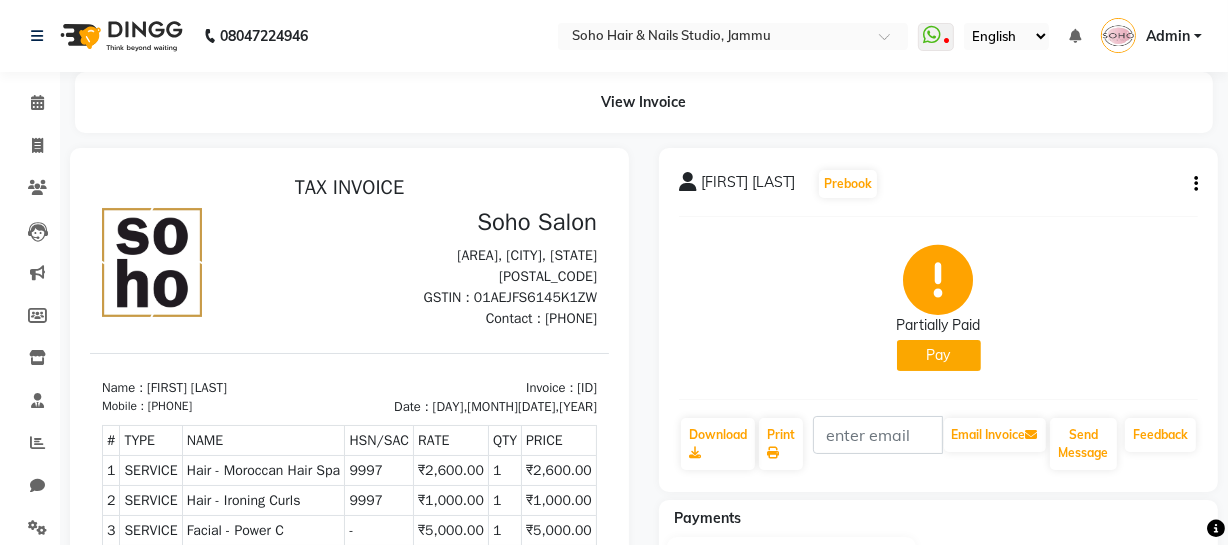 click 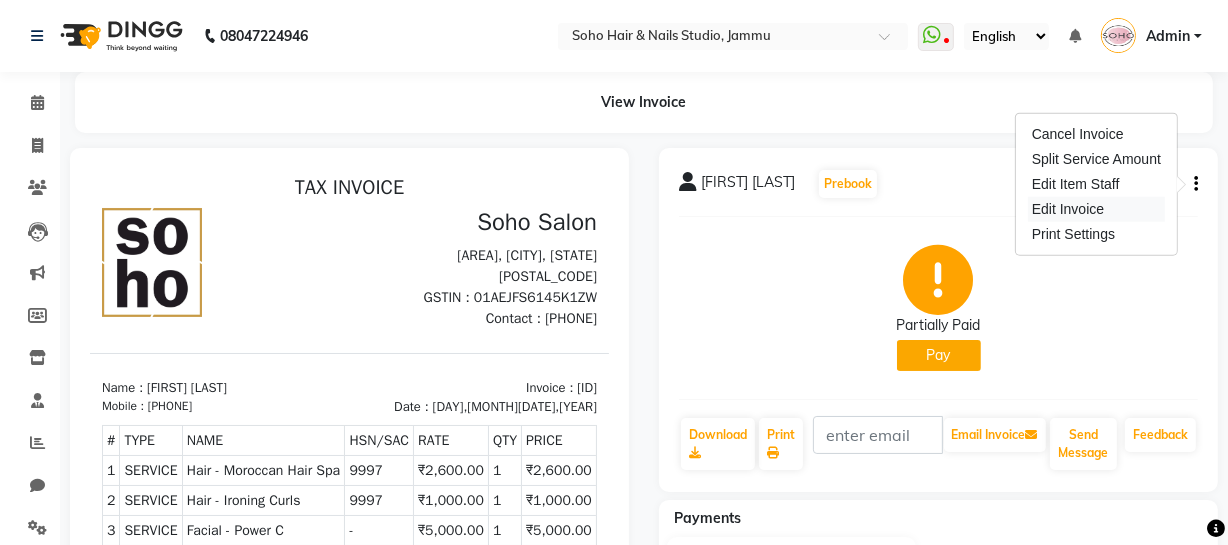 click on "Edit Invoice" at bounding box center [1096, 209] 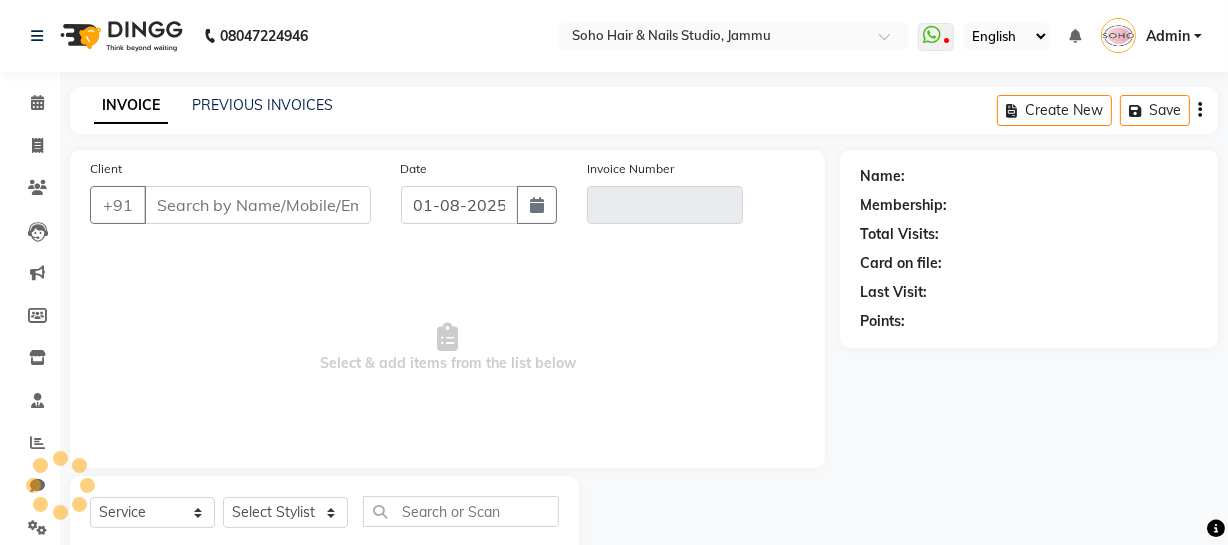 scroll, scrollTop: 57, scrollLeft: 0, axis: vertical 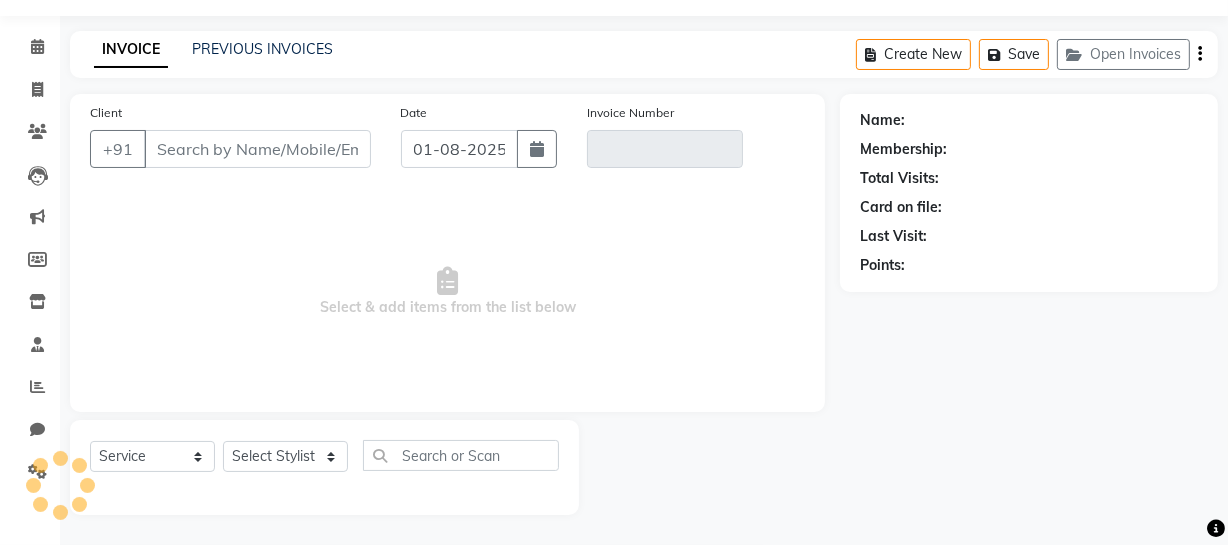 select on "membership" 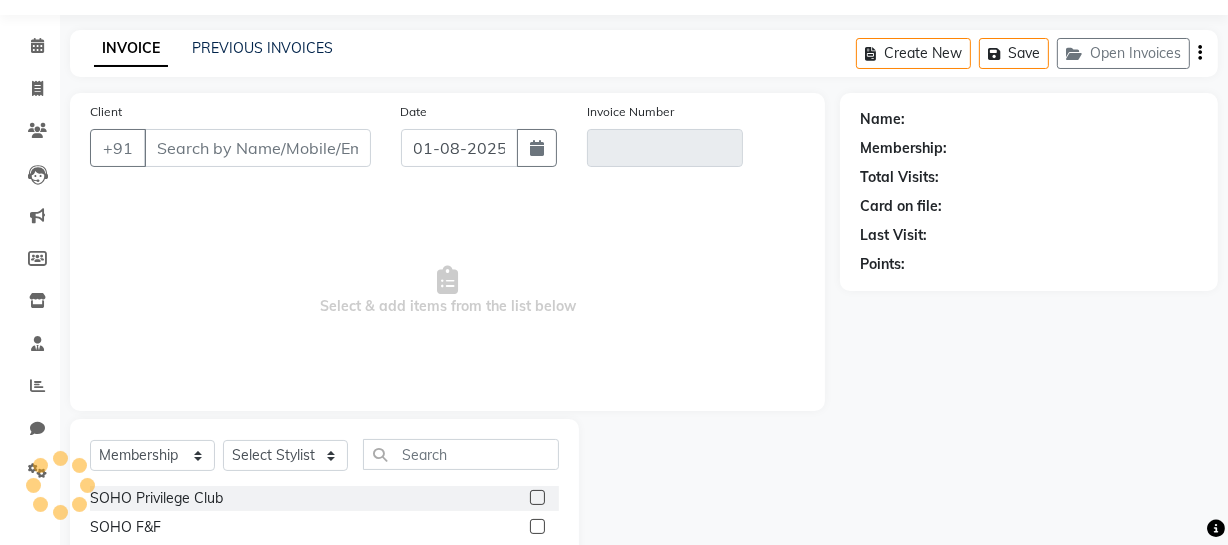 type on "[PHONE]" 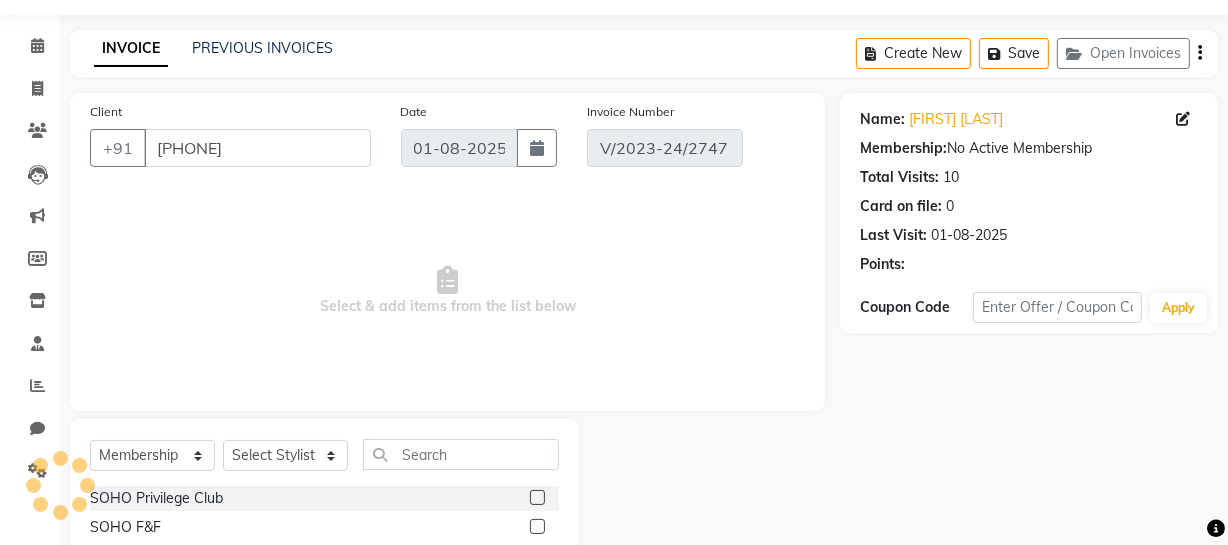 type on "24-10-2023" 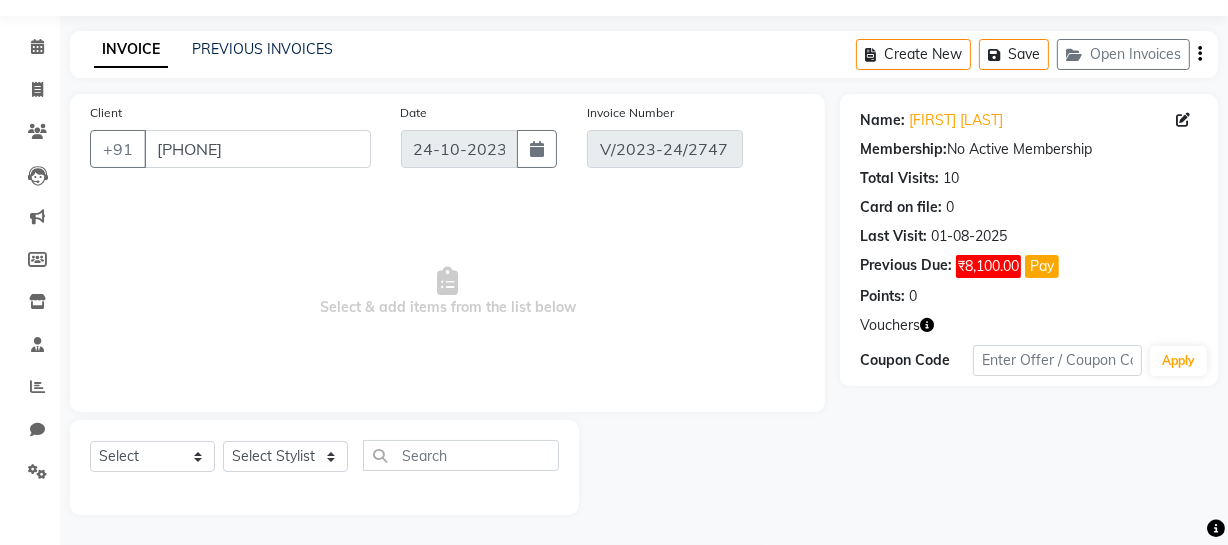 scroll, scrollTop: 0, scrollLeft: 0, axis: both 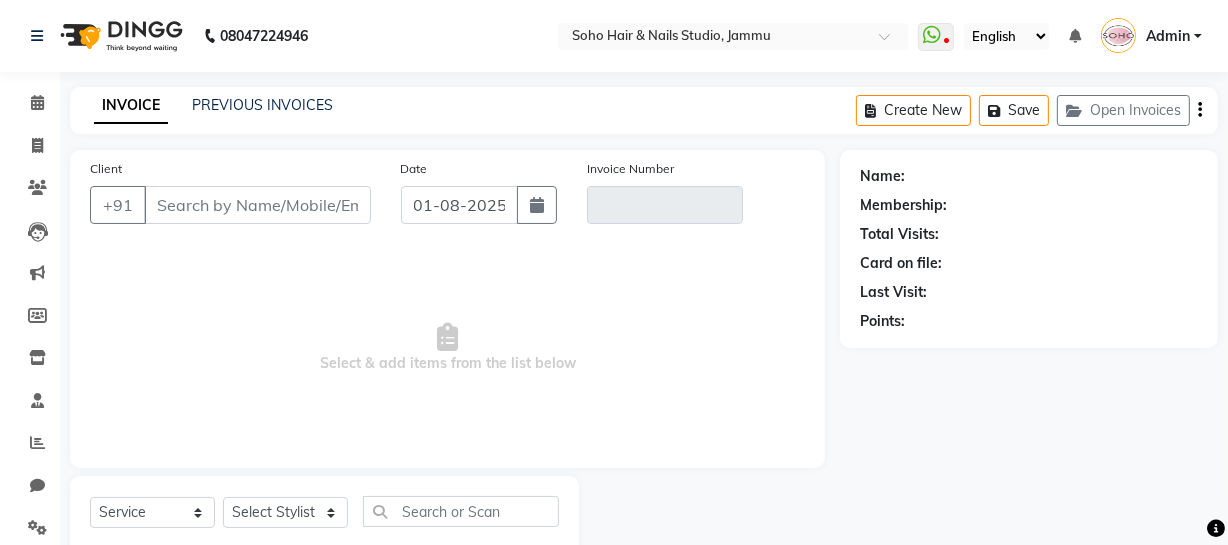 select on "membership" 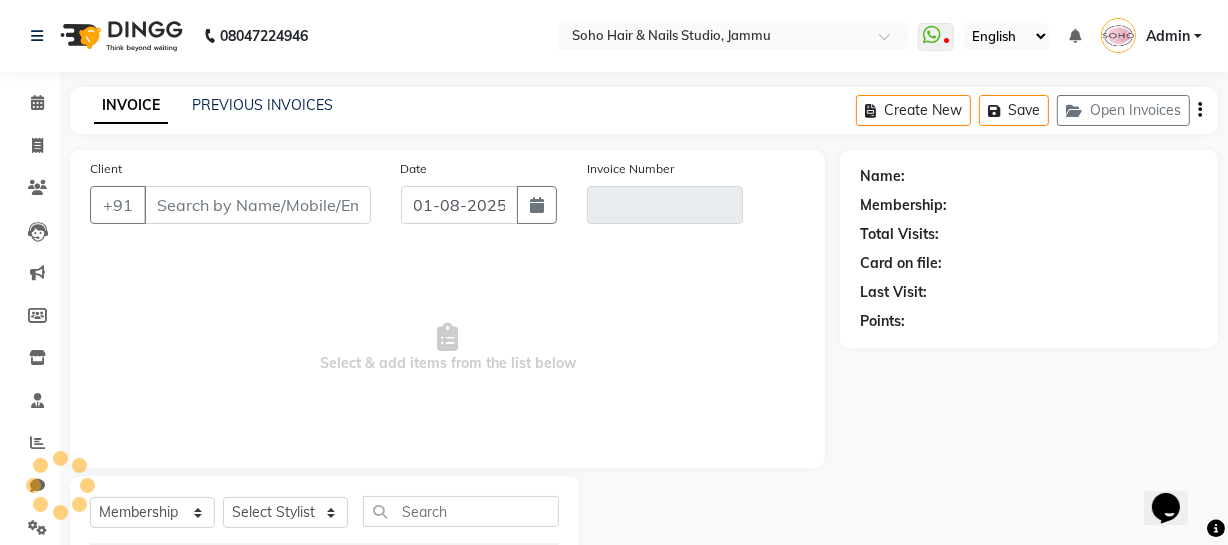 scroll, scrollTop: 0, scrollLeft: 0, axis: both 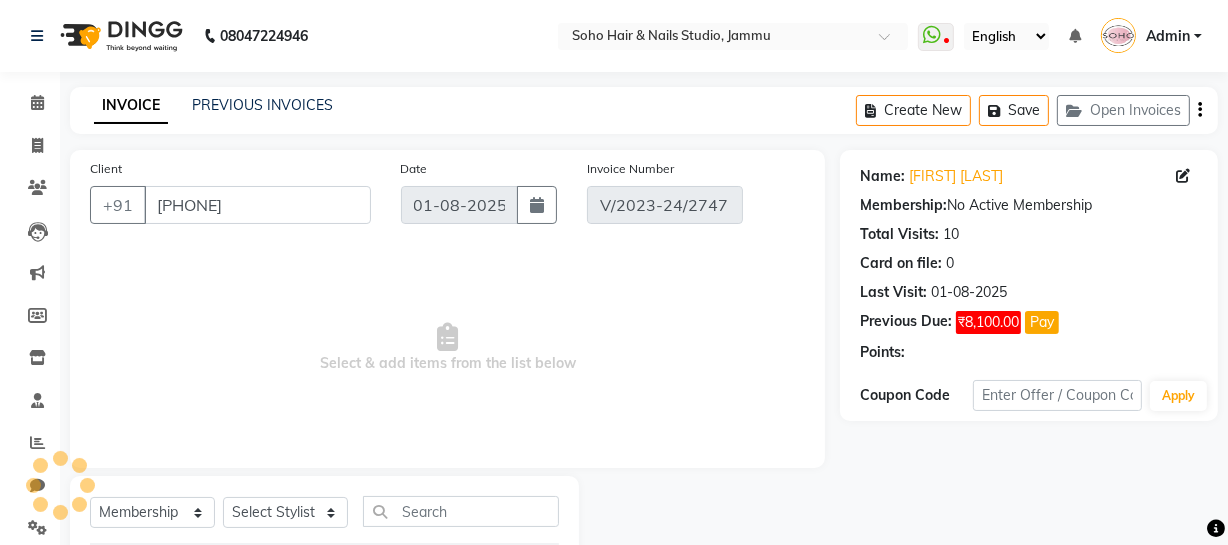 type on "24-10-2023" 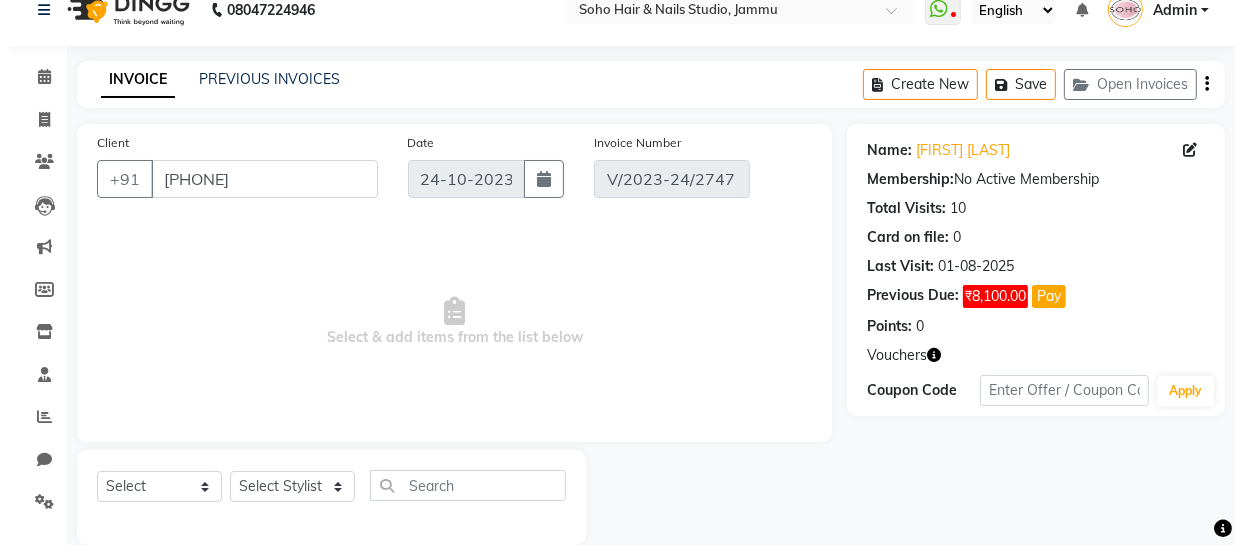 scroll, scrollTop: 0, scrollLeft: 0, axis: both 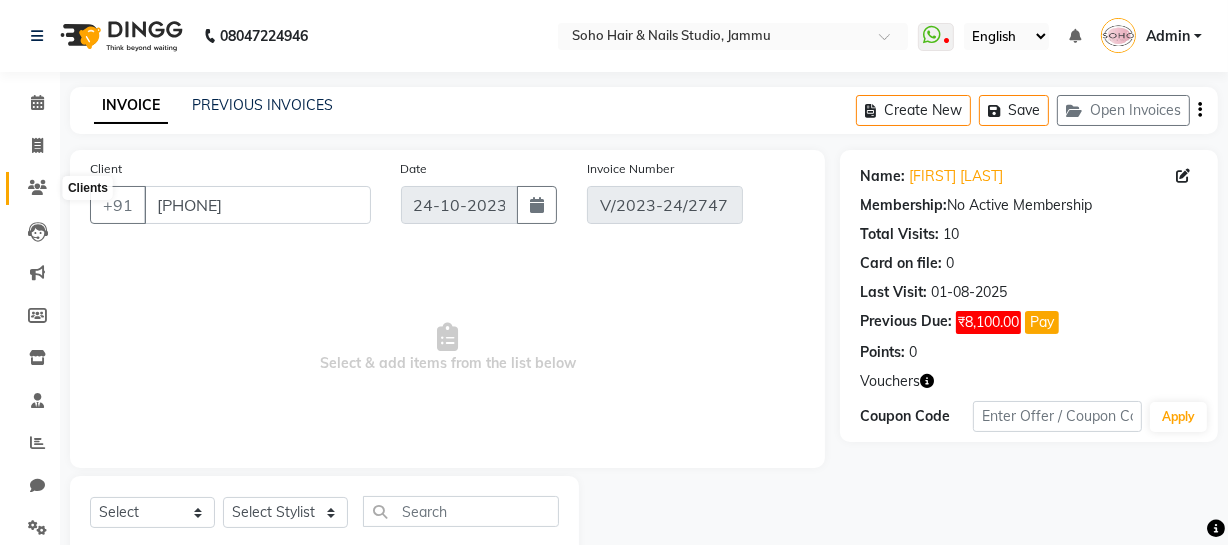 click 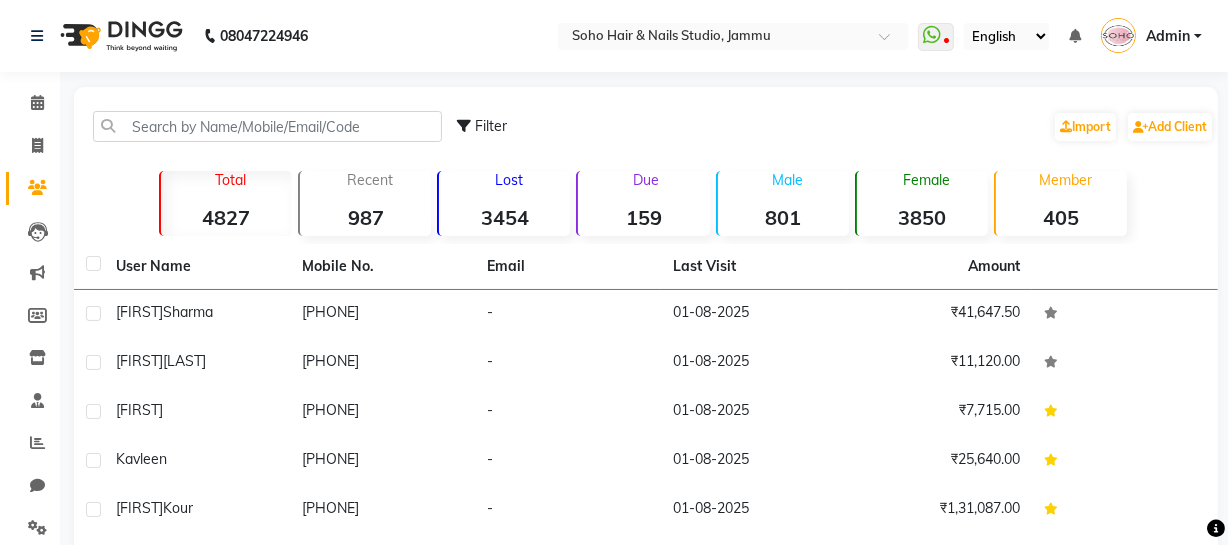 click on "Admin" at bounding box center (1151, 36) 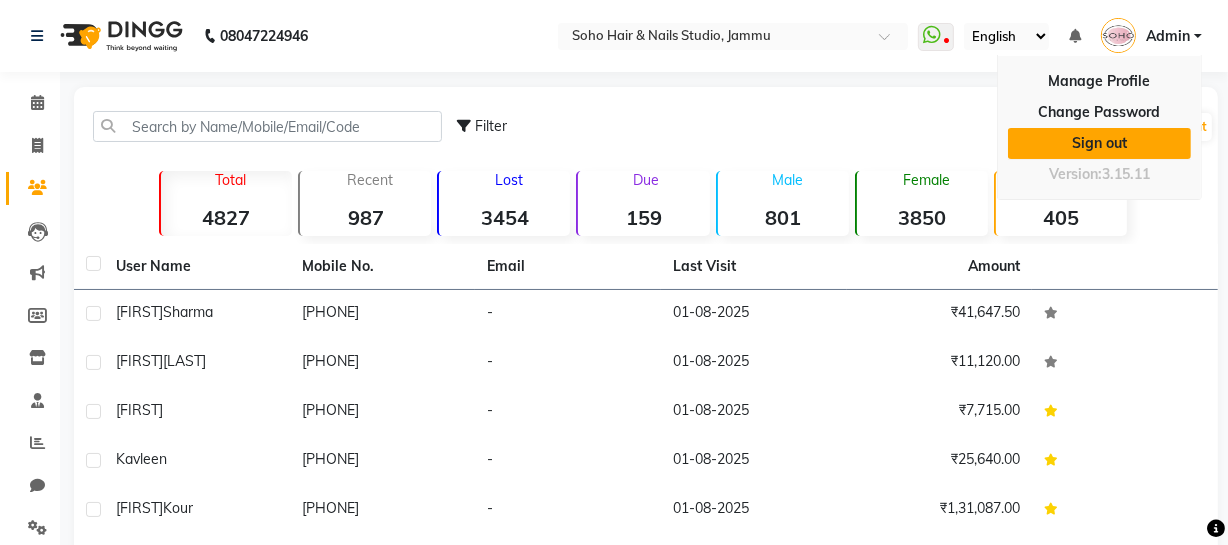 click on "Sign out" at bounding box center (1099, 143) 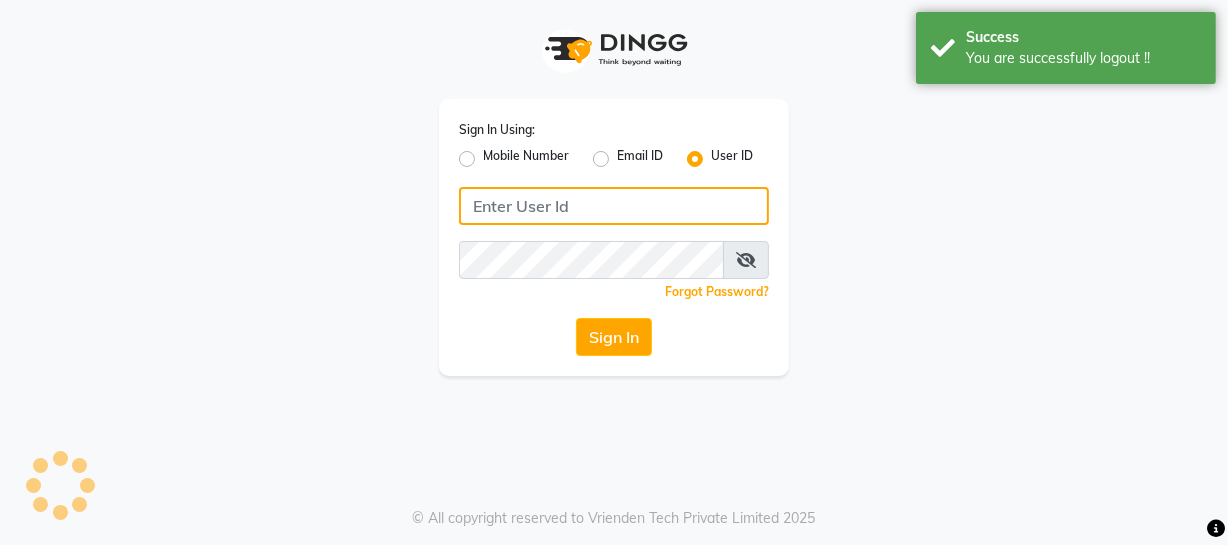 type on "9596963939" 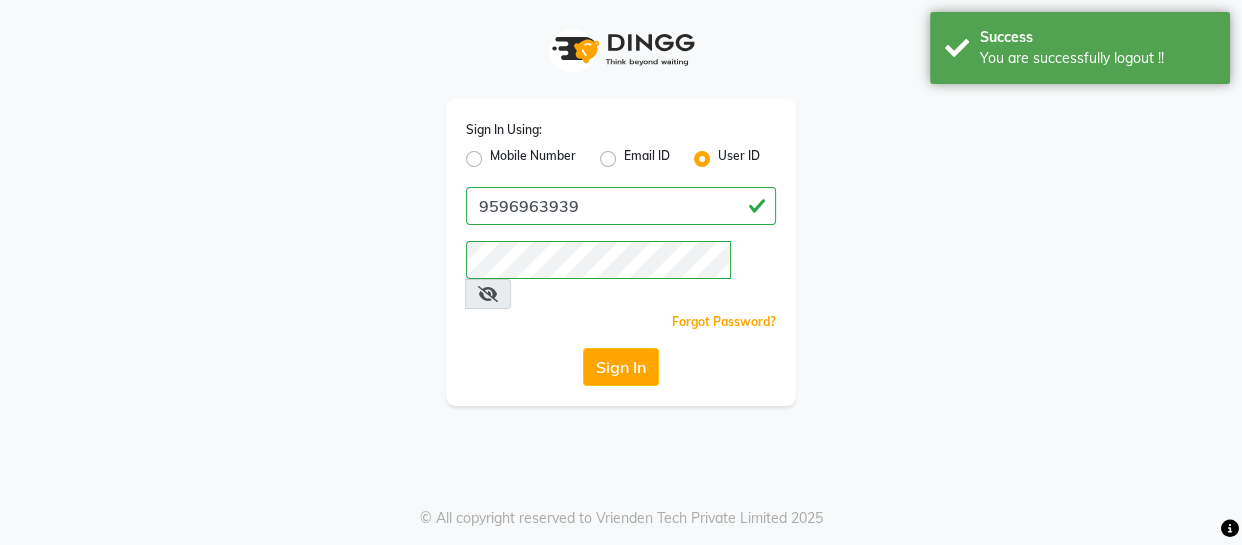 click on "Mobile Number" 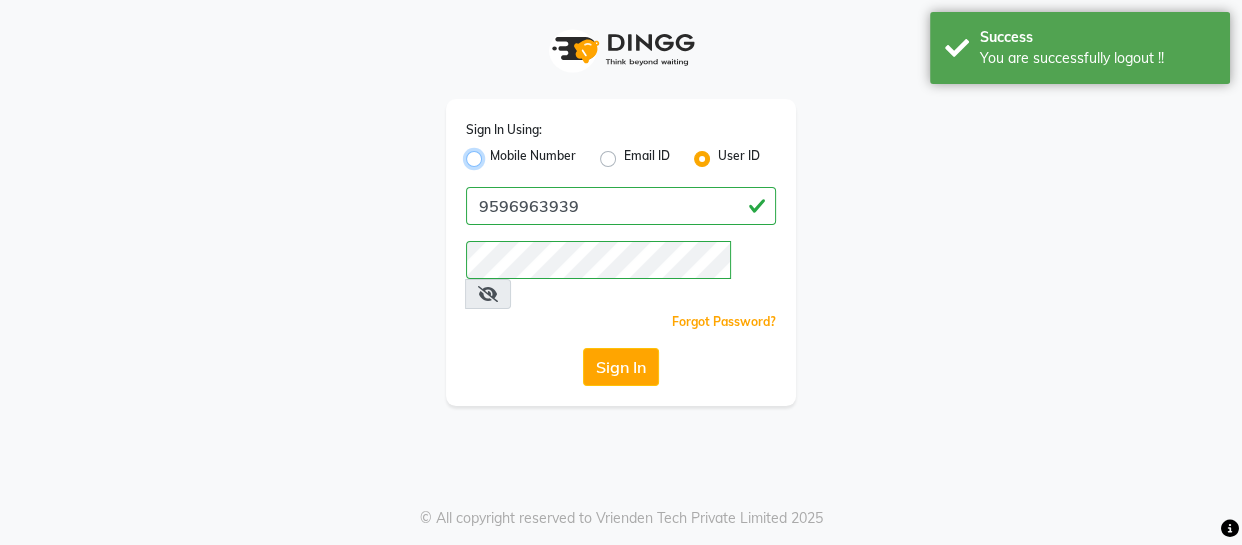 click on "Mobile Number" at bounding box center [496, 153] 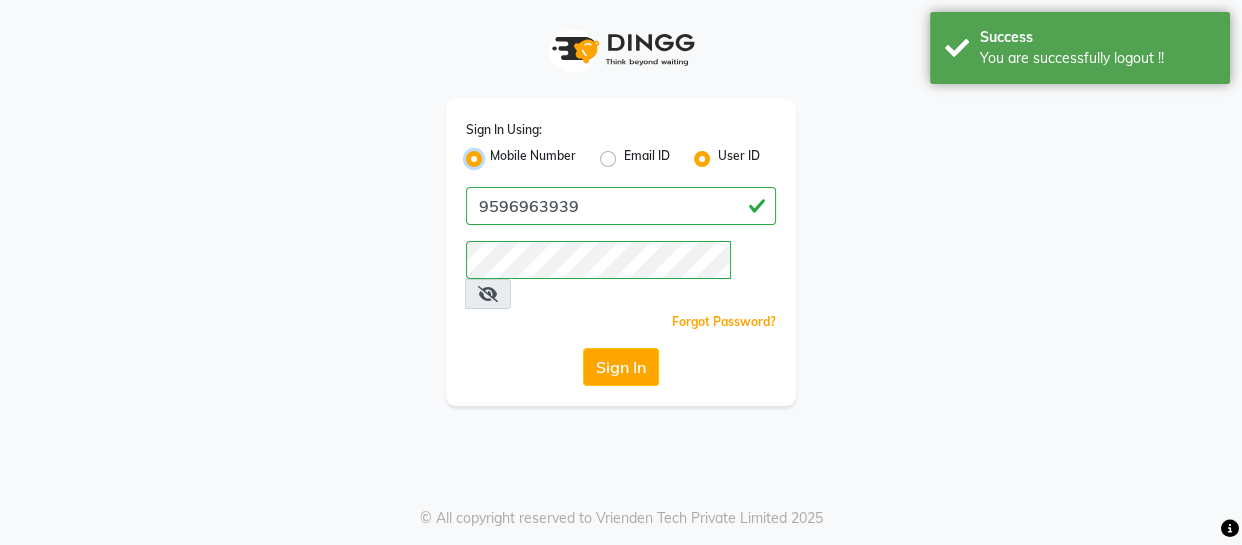 radio on "false" 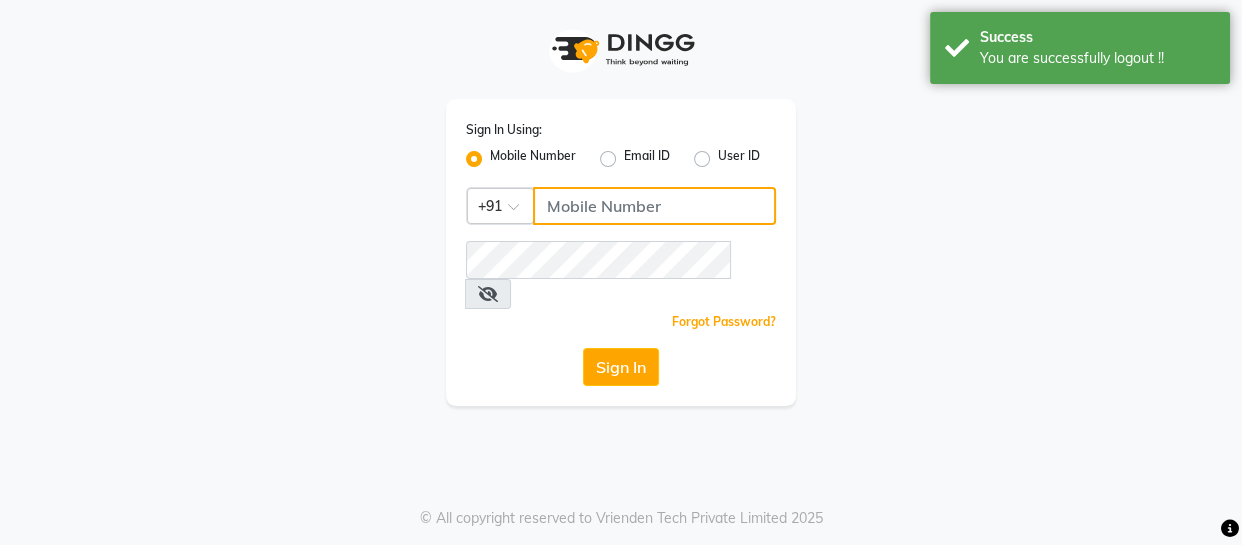 click 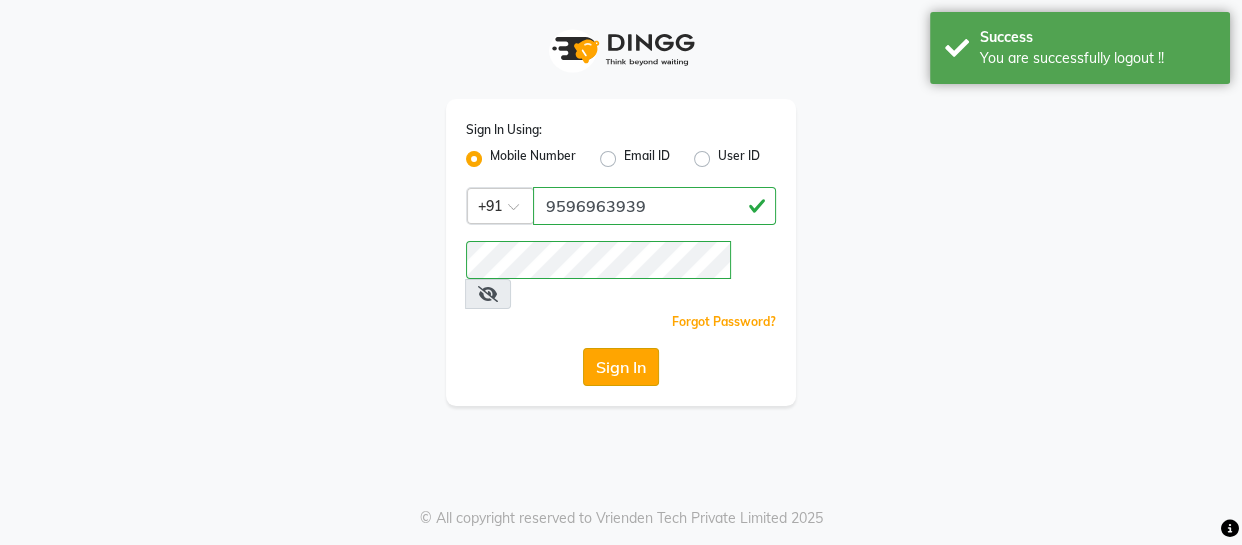 click on "Sign In" 